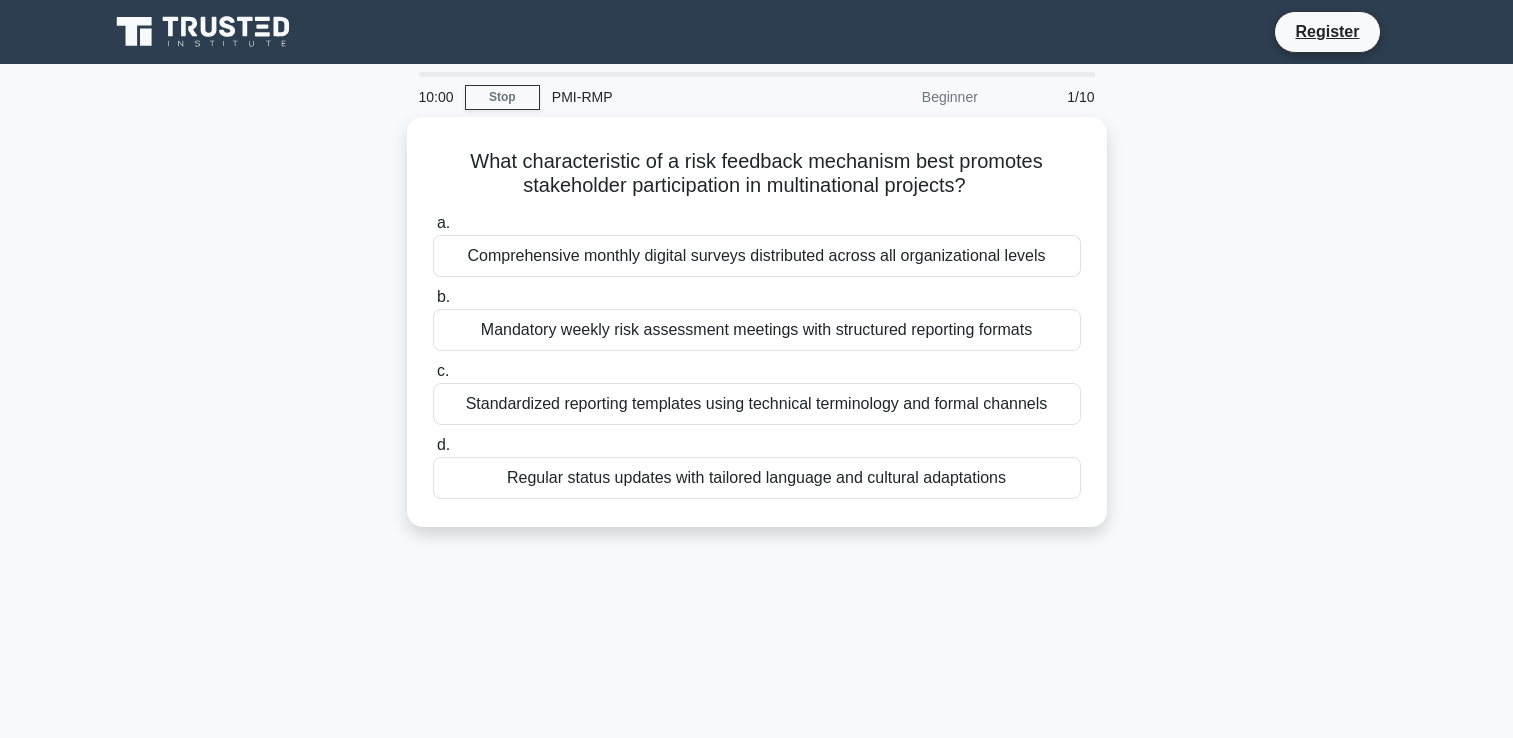 scroll, scrollTop: 0, scrollLeft: 0, axis: both 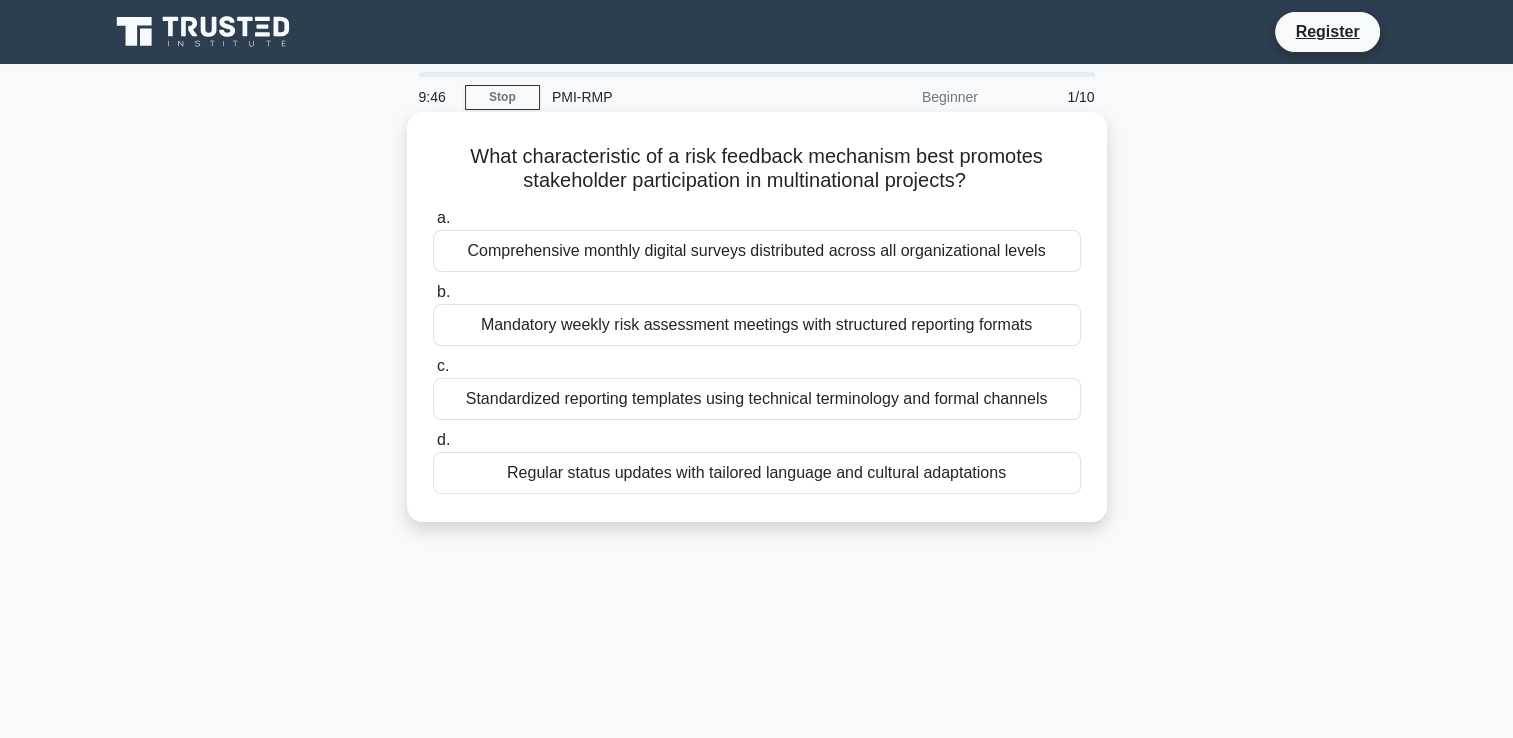 click on "Regular status updates with tailored language and cultural adaptations" at bounding box center [757, 473] 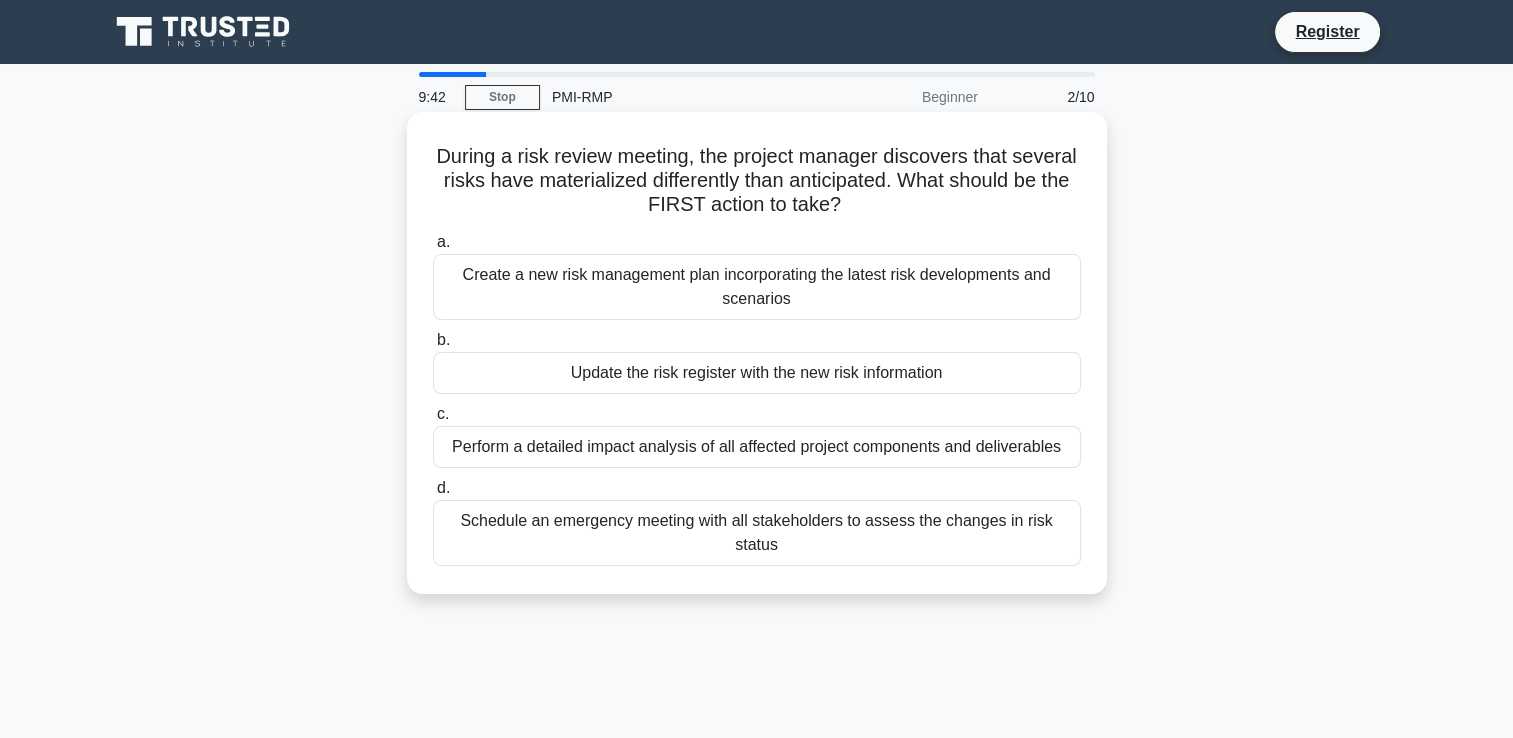 click on "d.
Schedule an emergency meeting with all stakeholders to assess the changes in risk status" at bounding box center (757, 521) 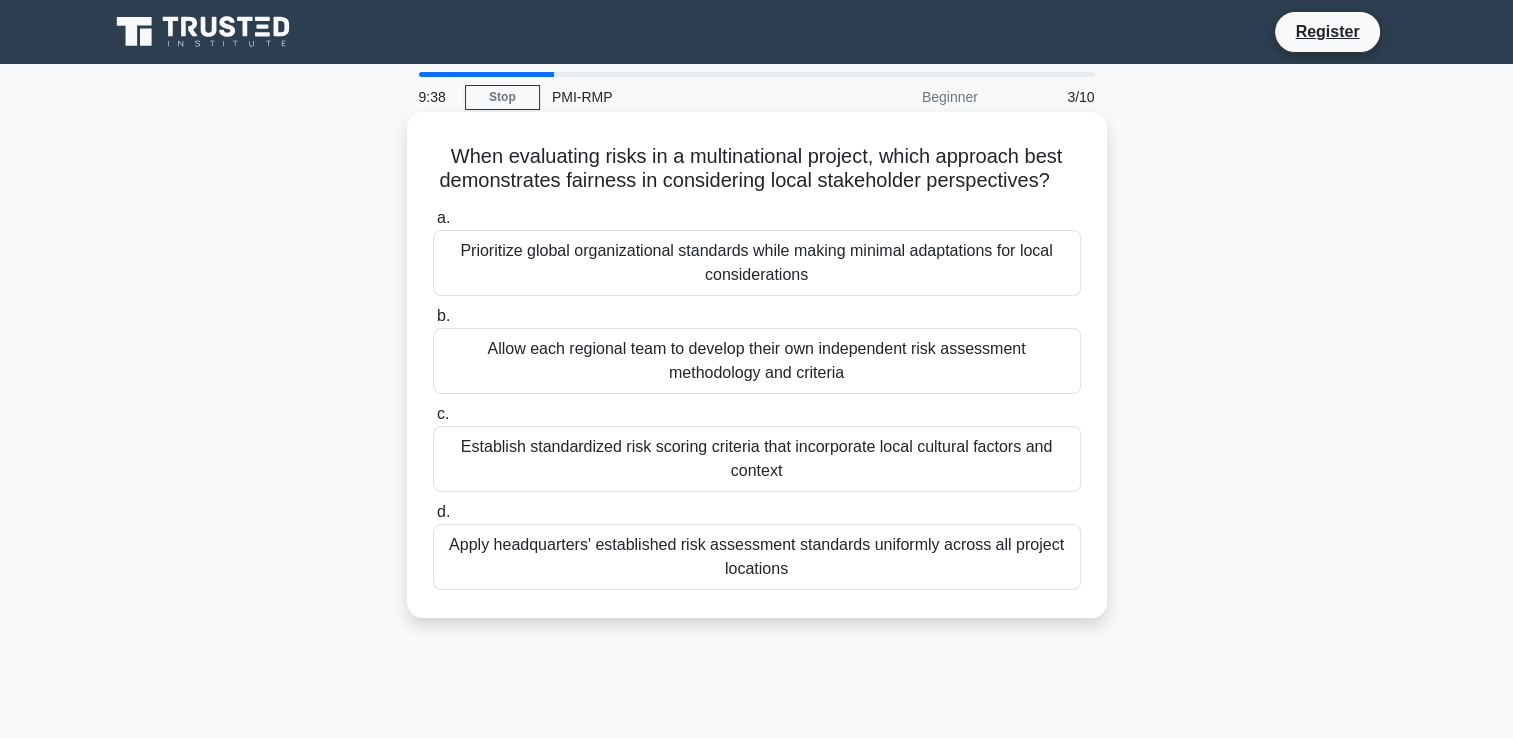 click on "Allow each regional team to develop their own independent risk assessment methodology and criteria" at bounding box center (757, 361) 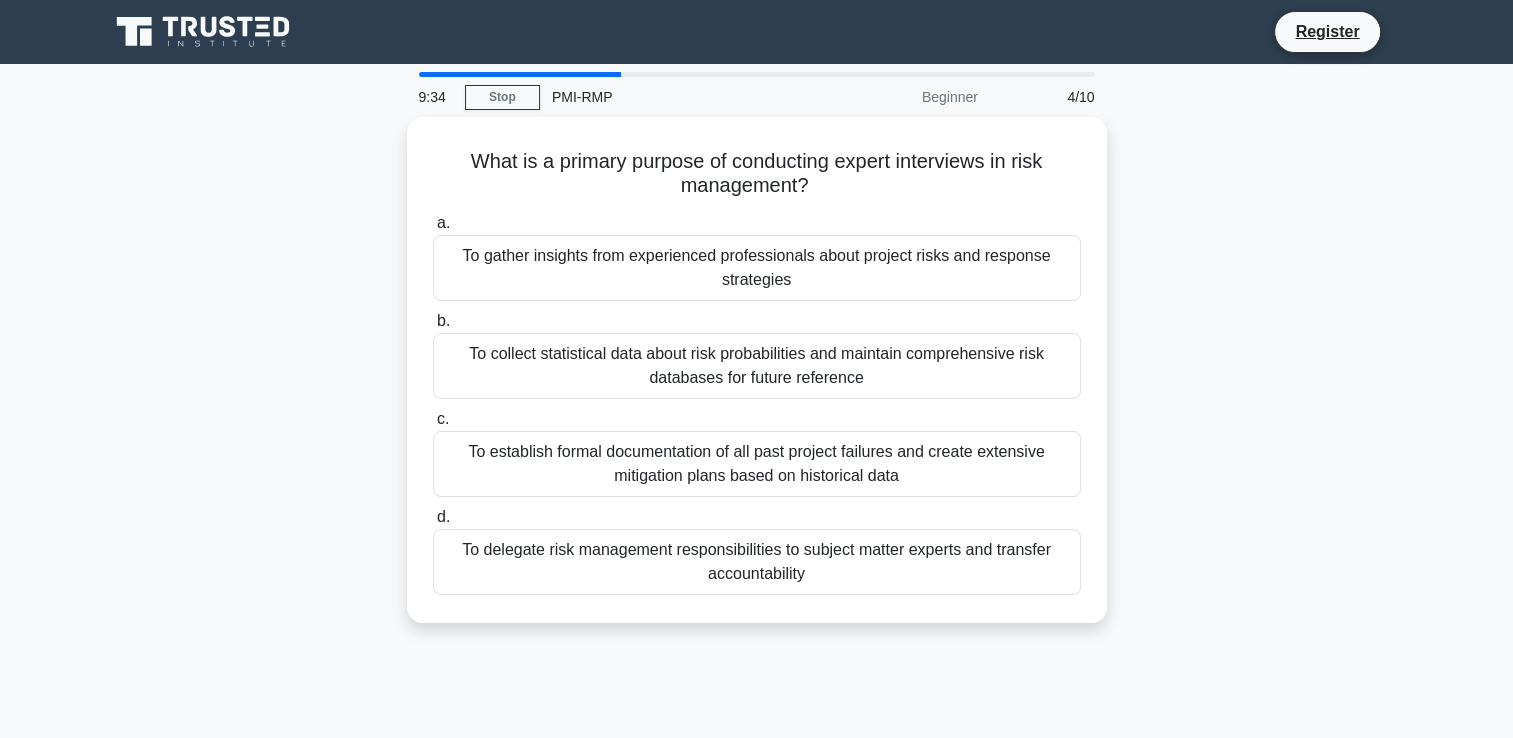 click on "To collect statistical data about risk probabilities and maintain comprehensive risk databases for future reference" at bounding box center [757, 366] 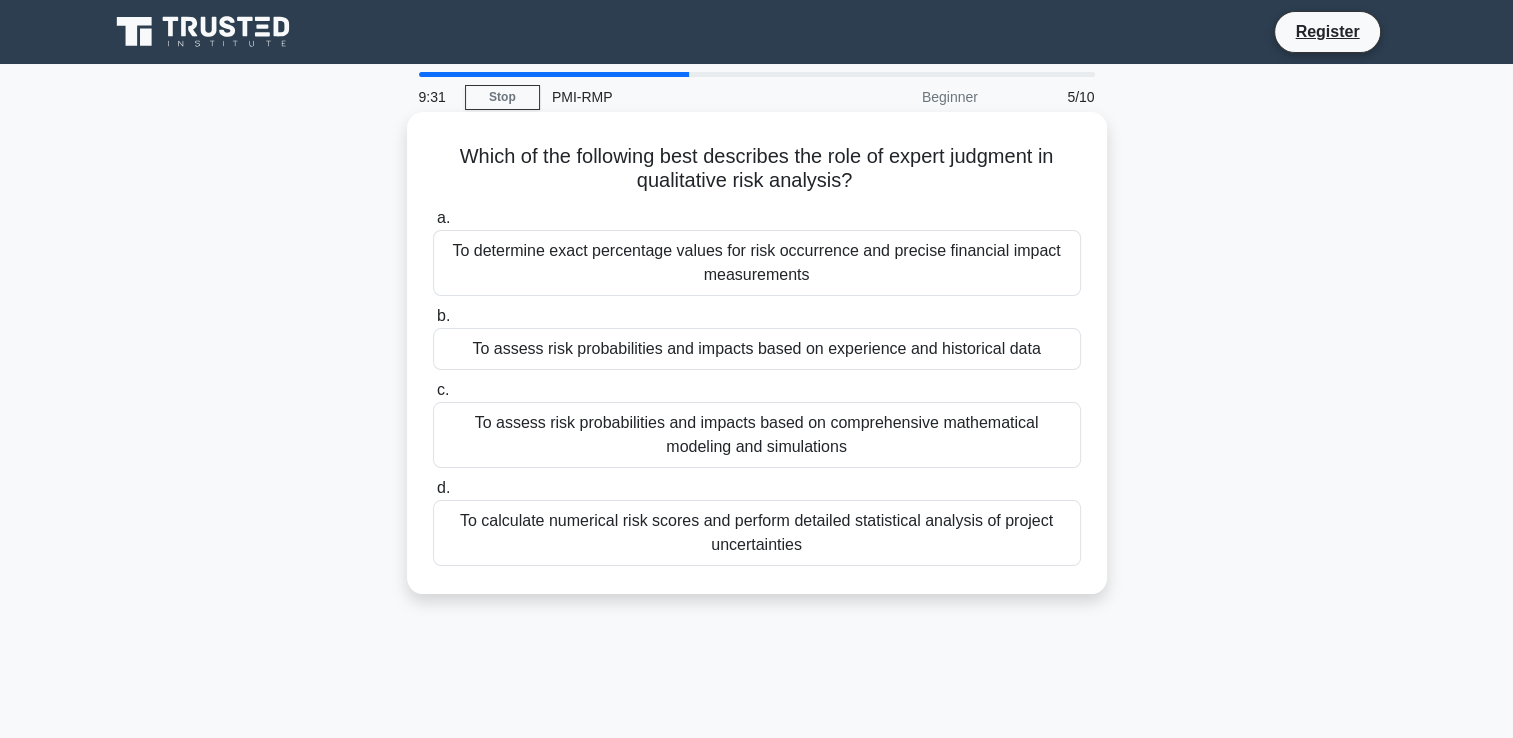 click on "To assess risk probabilities and impacts based on comprehensive mathematical modeling and simulations" at bounding box center [757, 435] 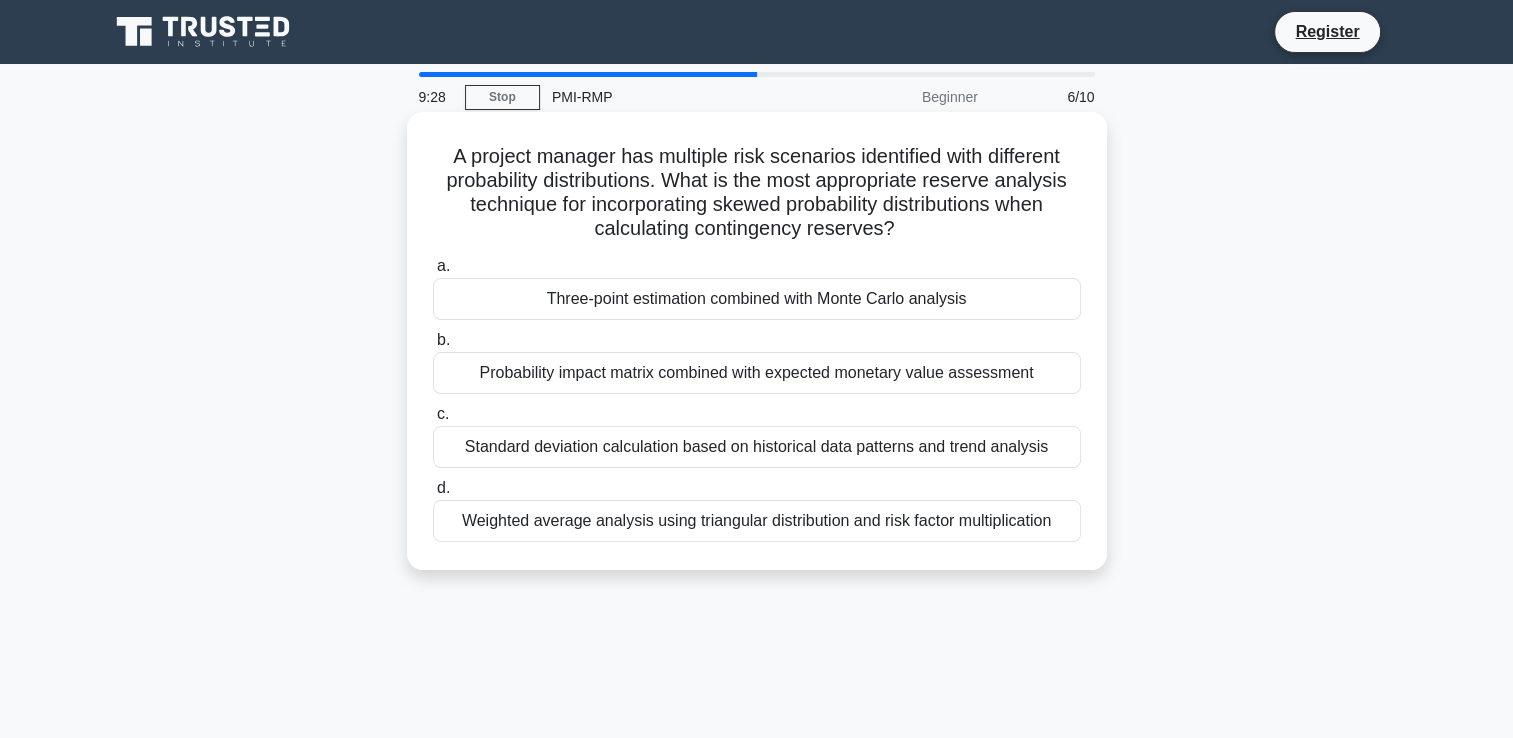 click on "a.
Three-point estimation combined with Monte Carlo analysis
b.
Probability impact matrix combined with expected monetary value assessment
c. d." at bounding box center (757, 398) 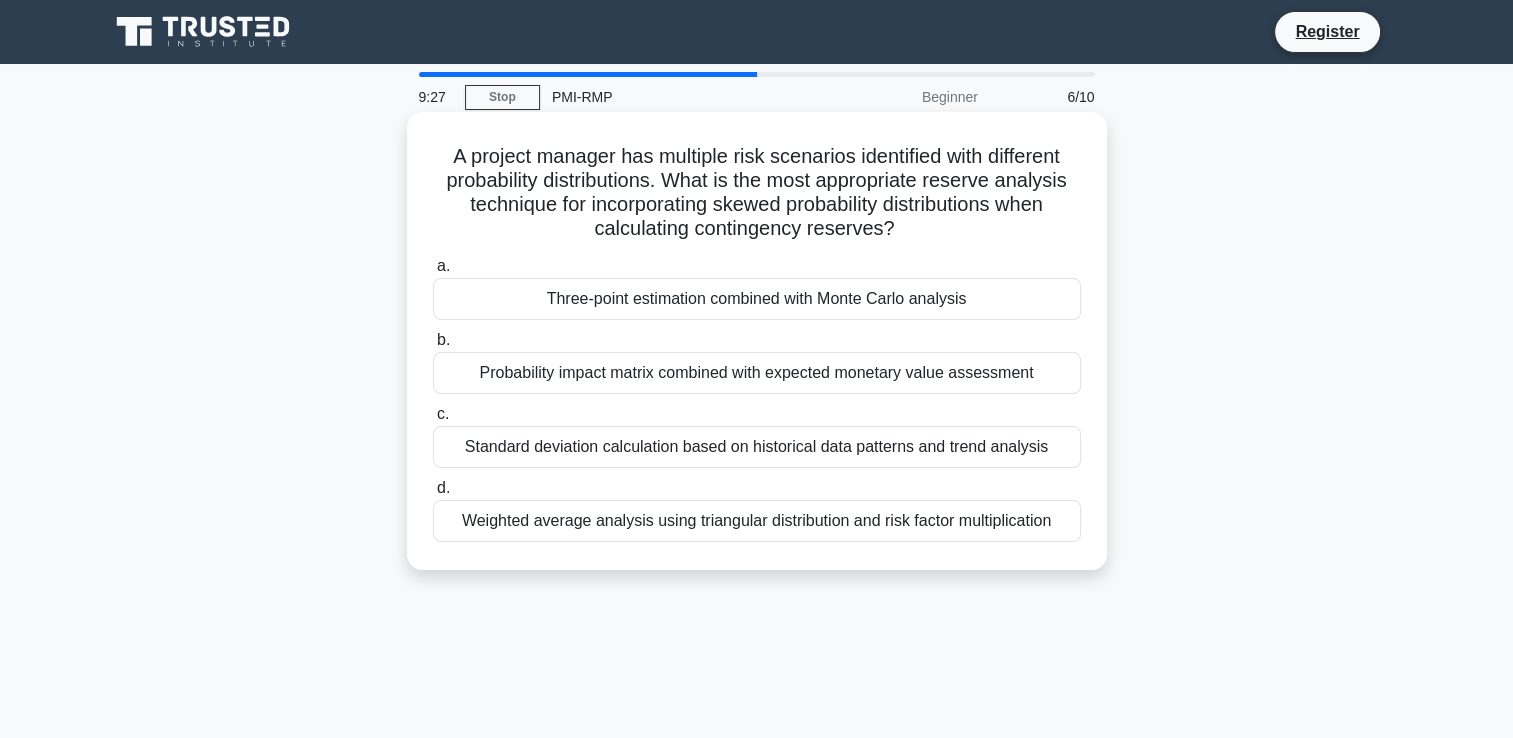 click on "Three-point estimation combined with Monte Carlo analysis" at bounding box center [757, 299] 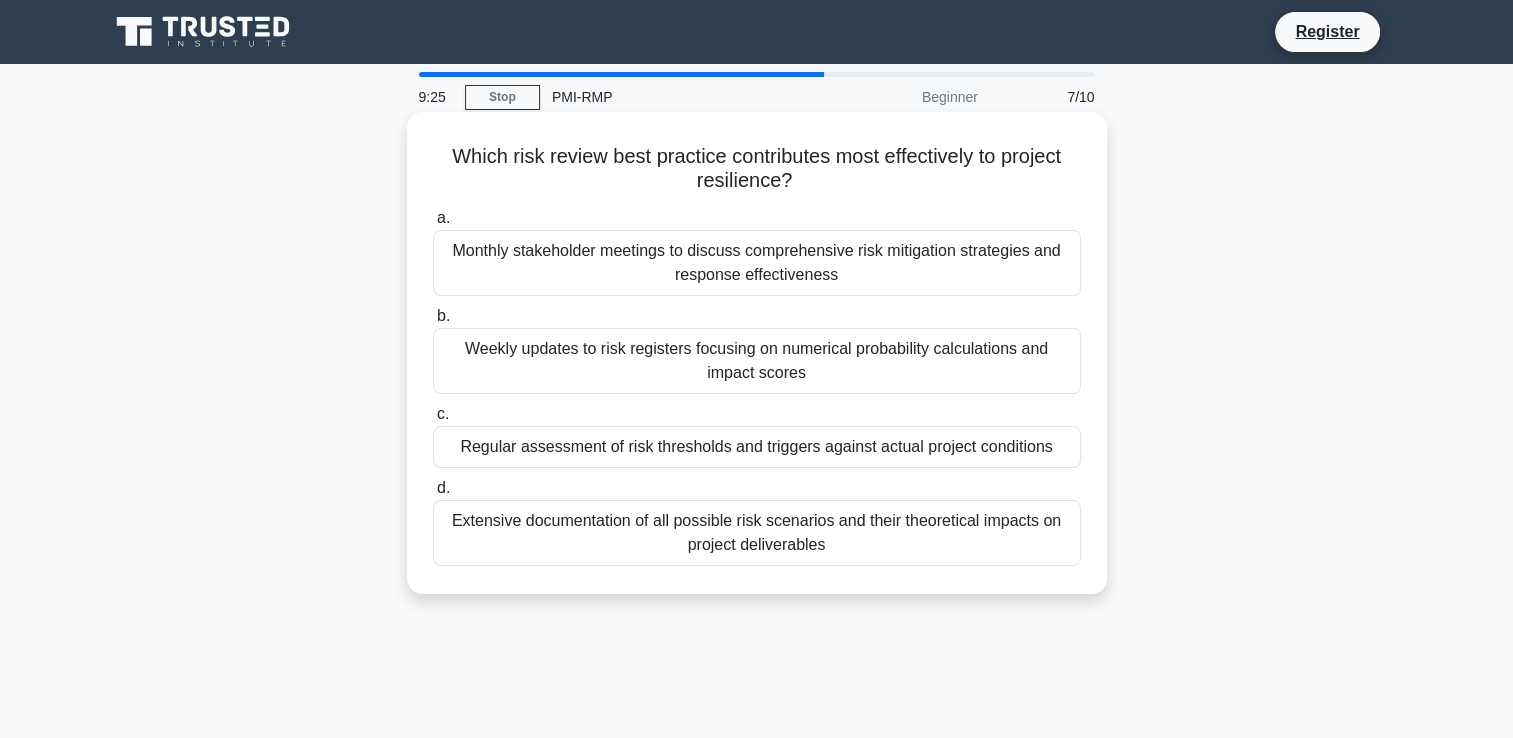 click on "a.
Monthly stakeholder meetings to discuss comprehensive risk mitigation strategies and response effectiveness
b.
c.
d." at bounding box center [757, 386] 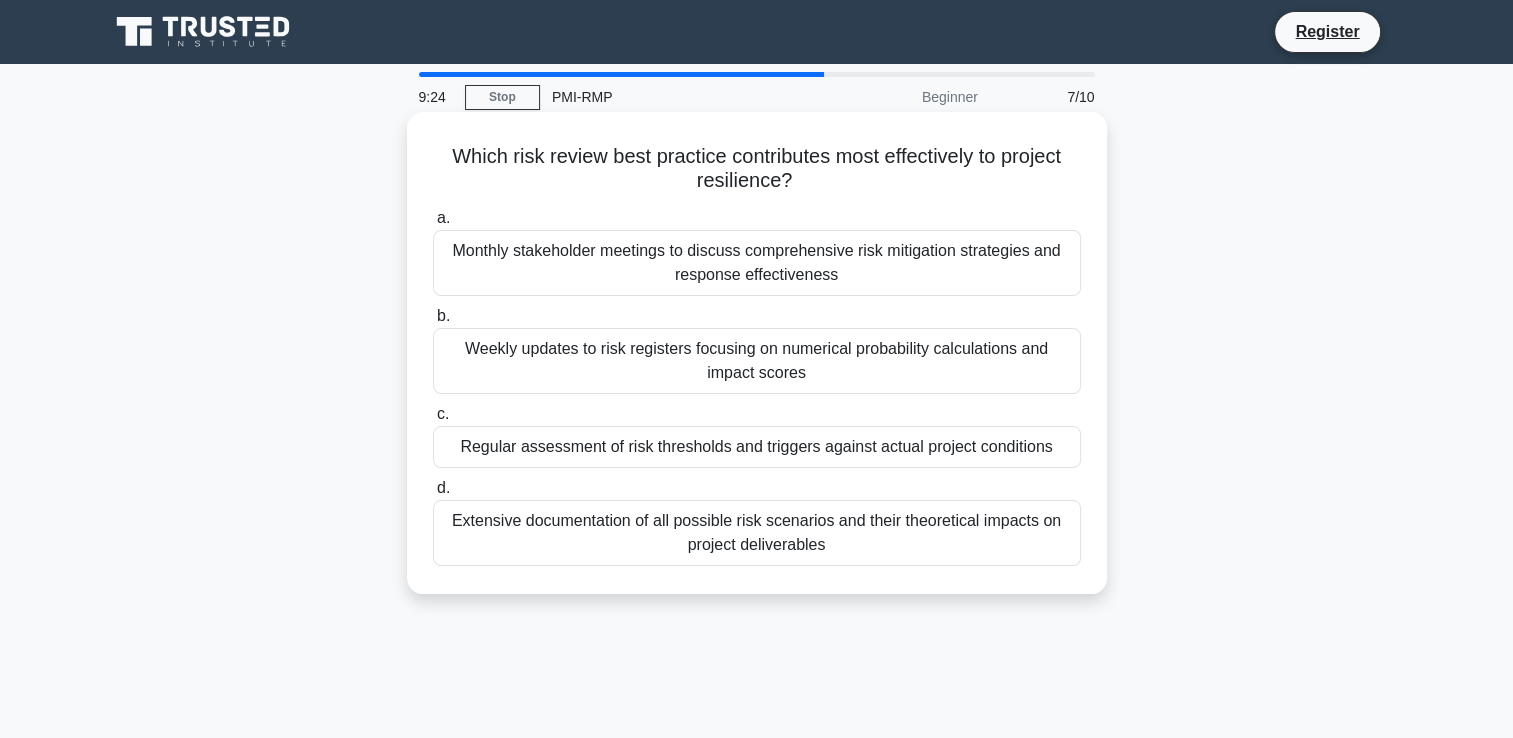 click on "Weekly updates to risk registers focusing on numerical probability calculations and impact scores" at bounding box center [757, 361] 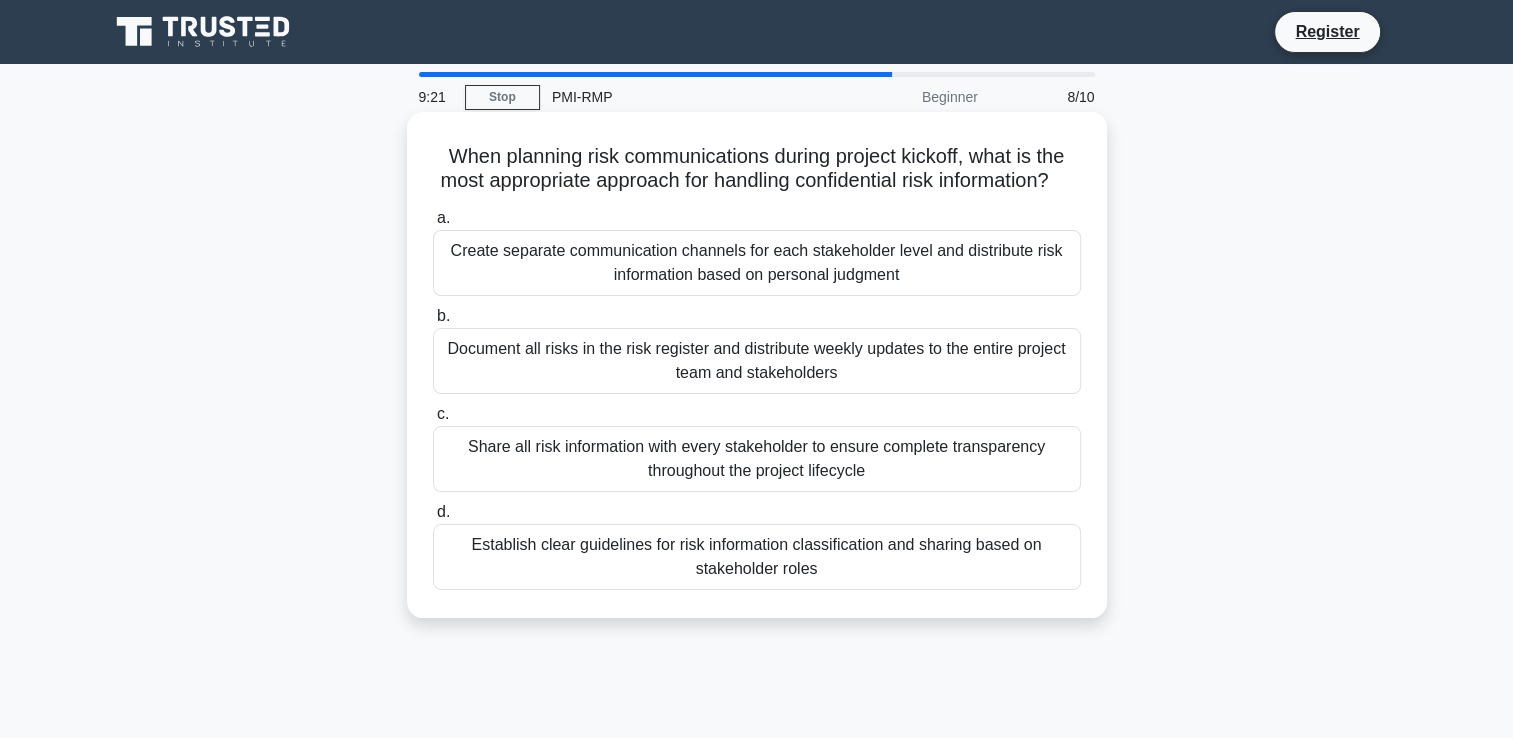 click on "Document all risks in the risk register and distribute weekly updates to the entire project team and stakeholders" at bounding box center (757, 361) 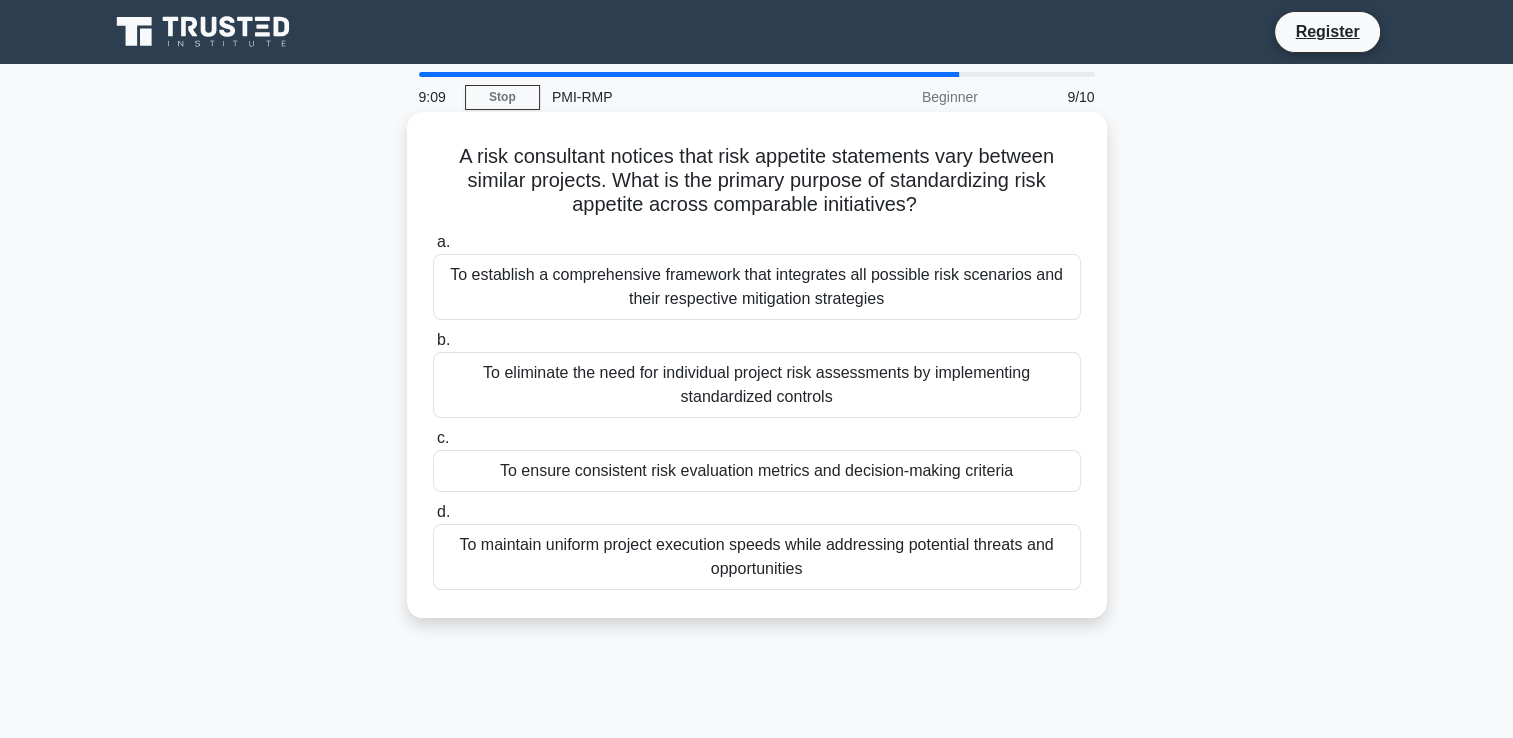click on "To establish a comprehensive framework that integrates all possible risk scenarios and their respective mitigation strategies" at bounding box center (757, 287) 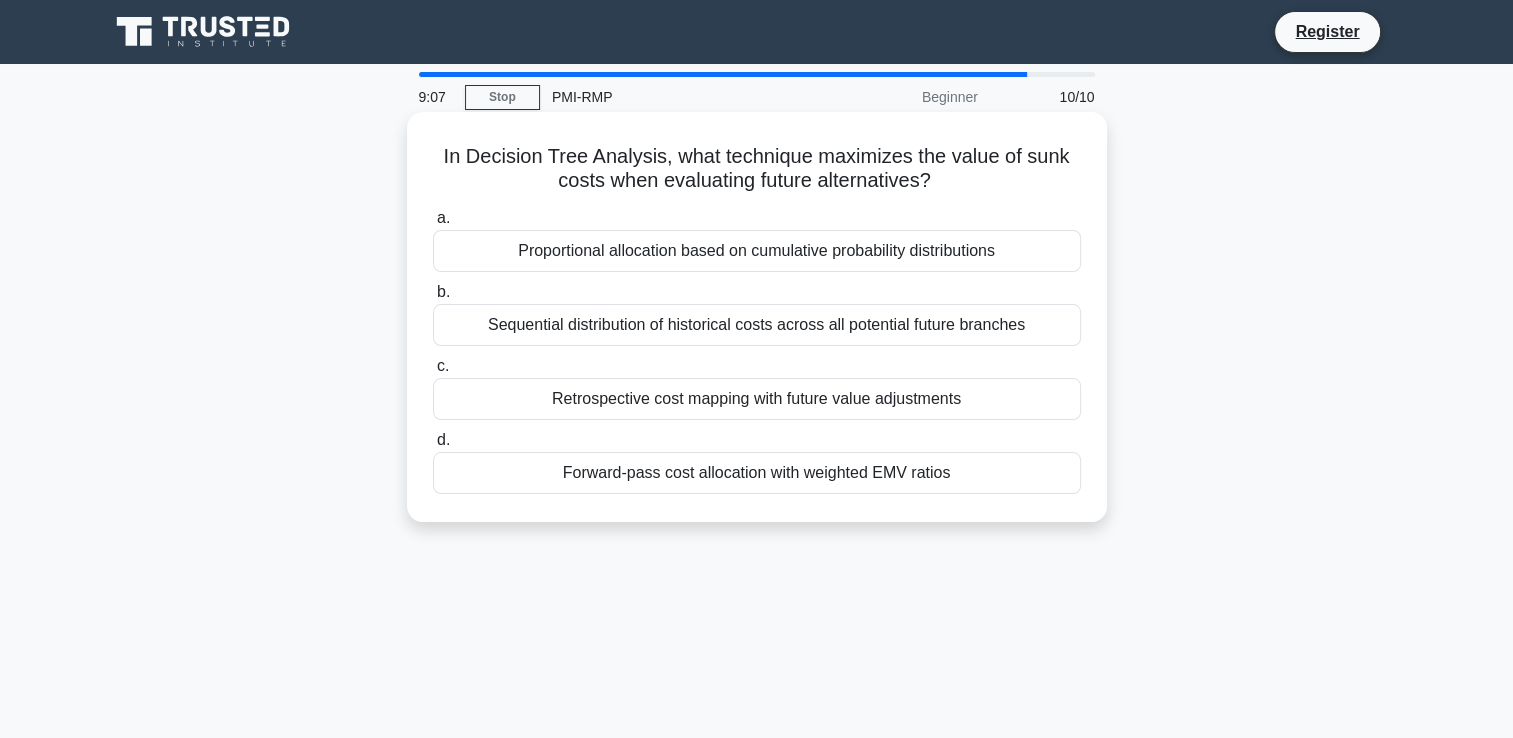 click on "c.
Retrospective cost mapping with future value adjustments" at bounding box center (757, 387) 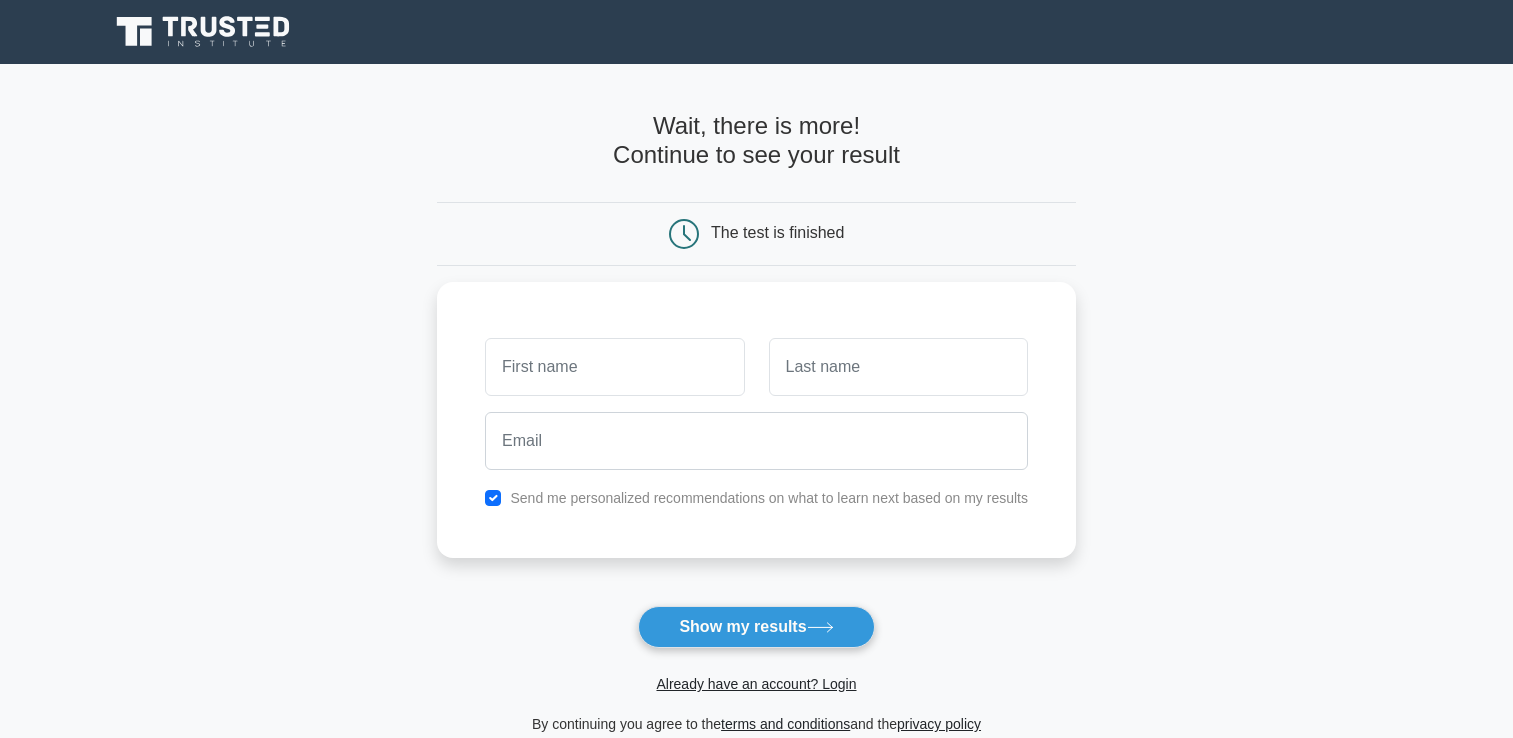 scroll, scrollTop: 0, scrollLeft: 0, axis: both 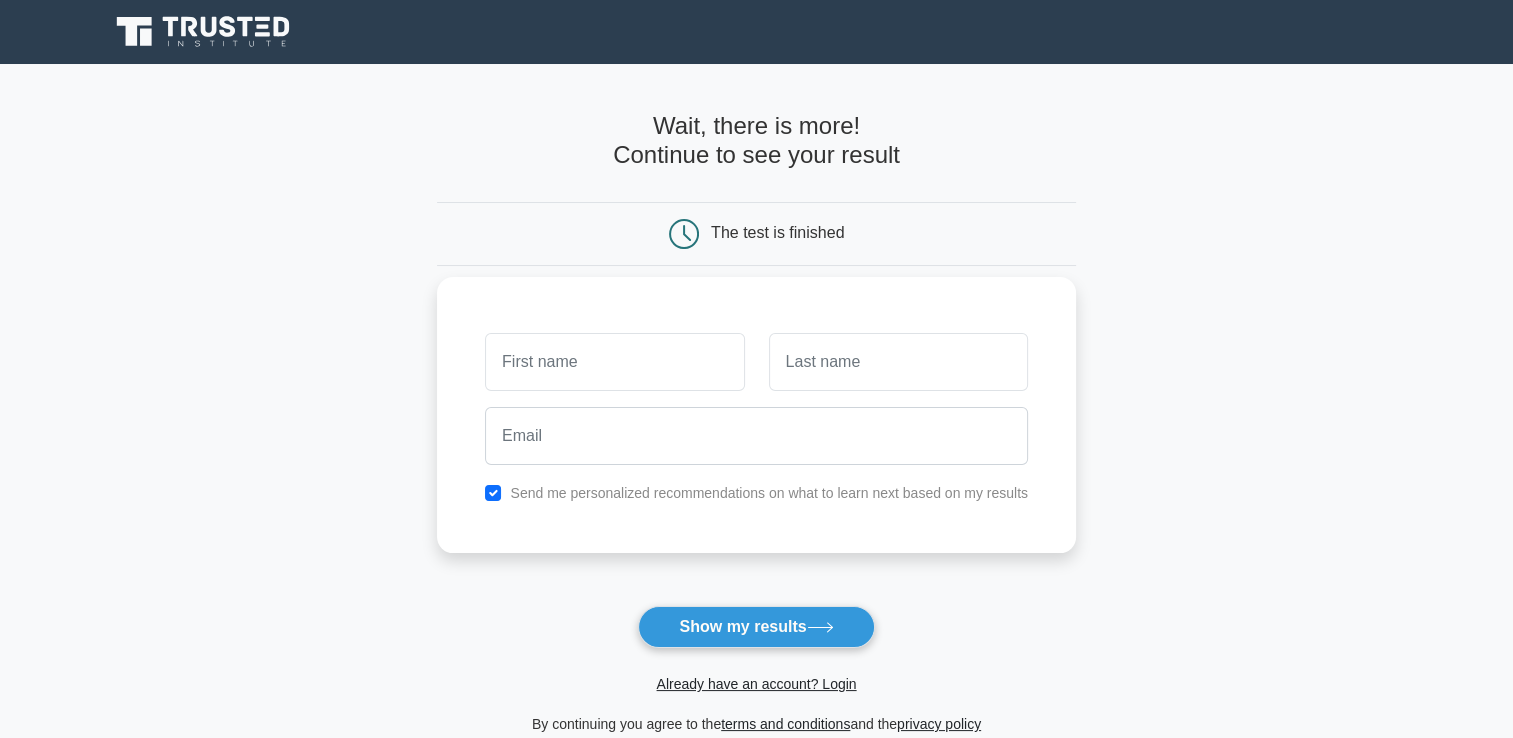 type on "ayodeleboluwatife92@gmail.com" 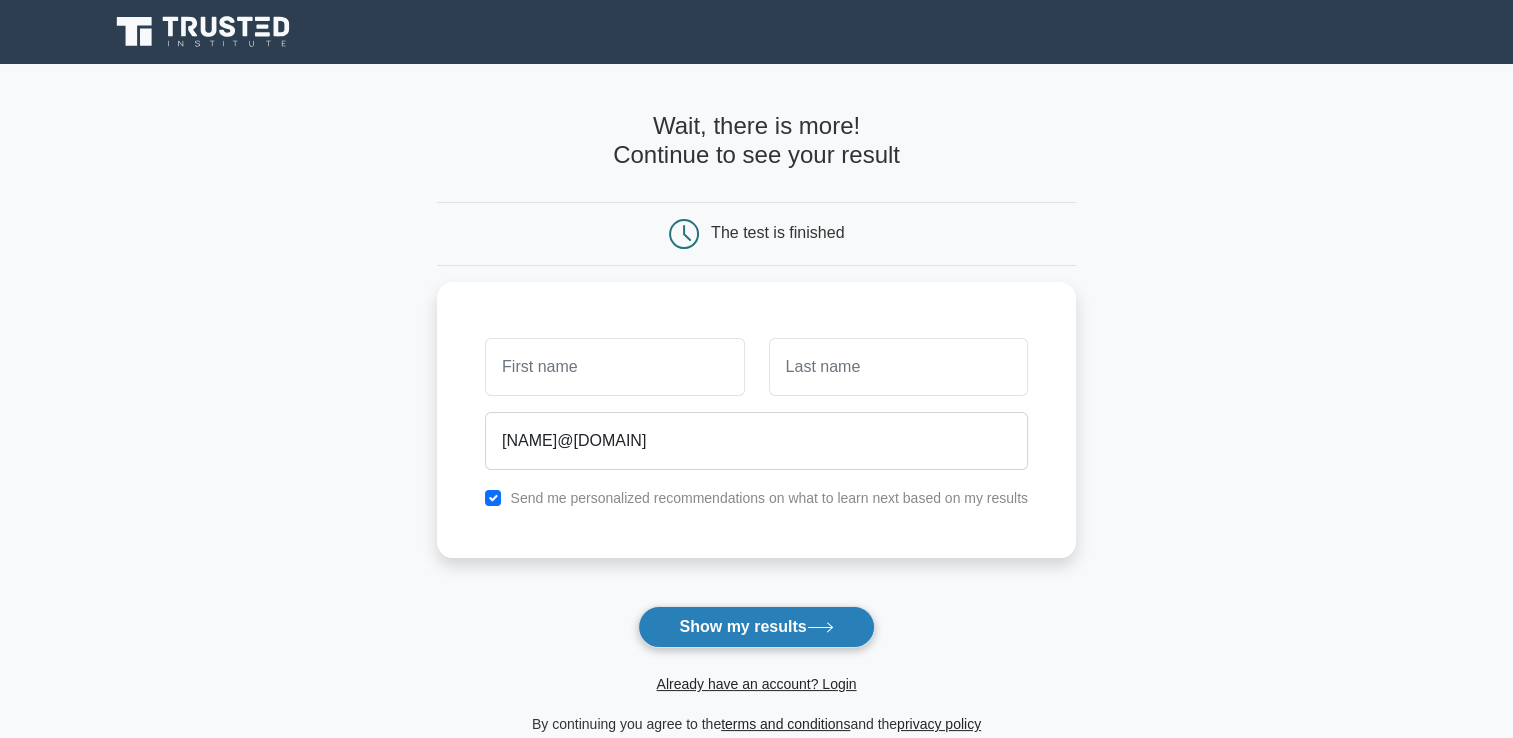 click on "Show my results" at bounding box center [756, 627] 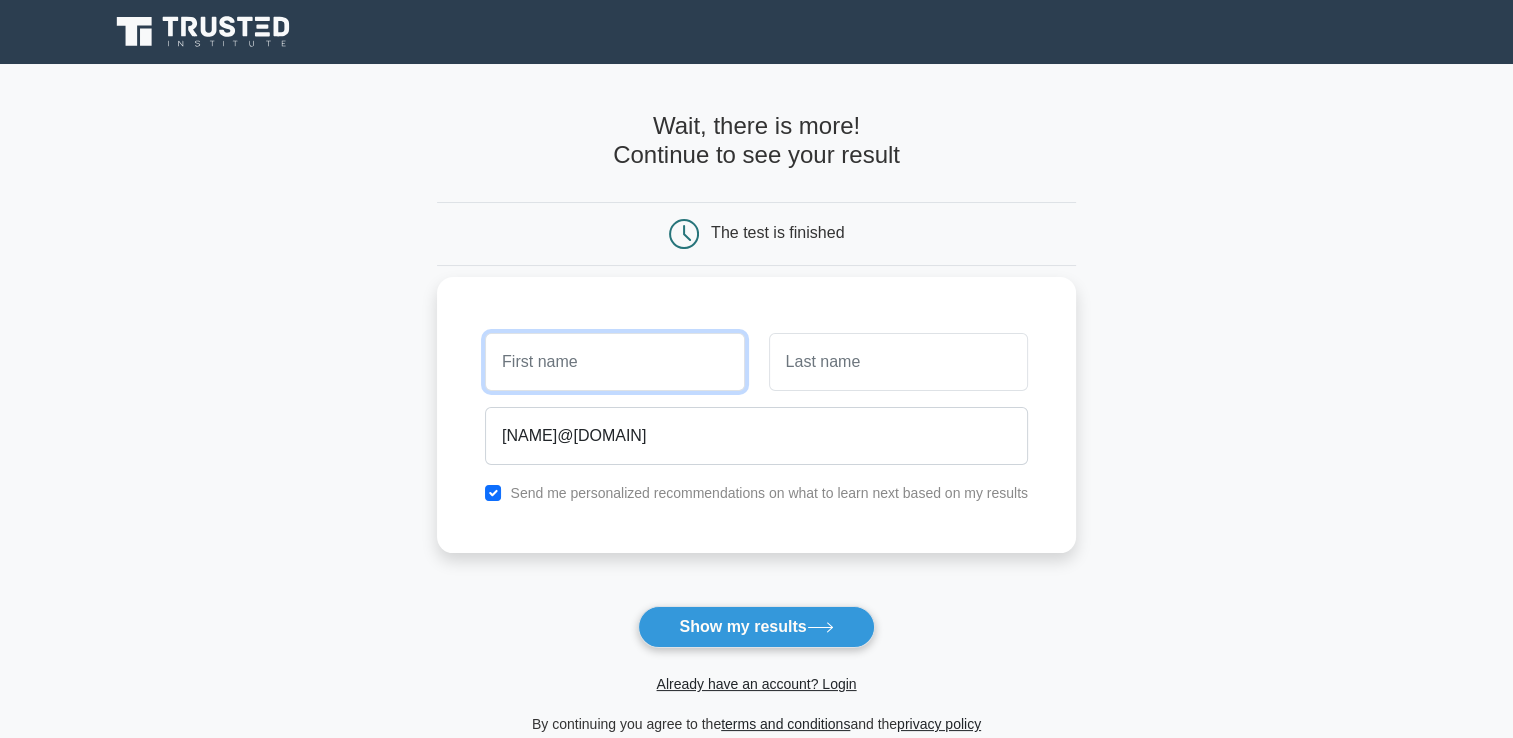 click at bounding box center (614, 362) 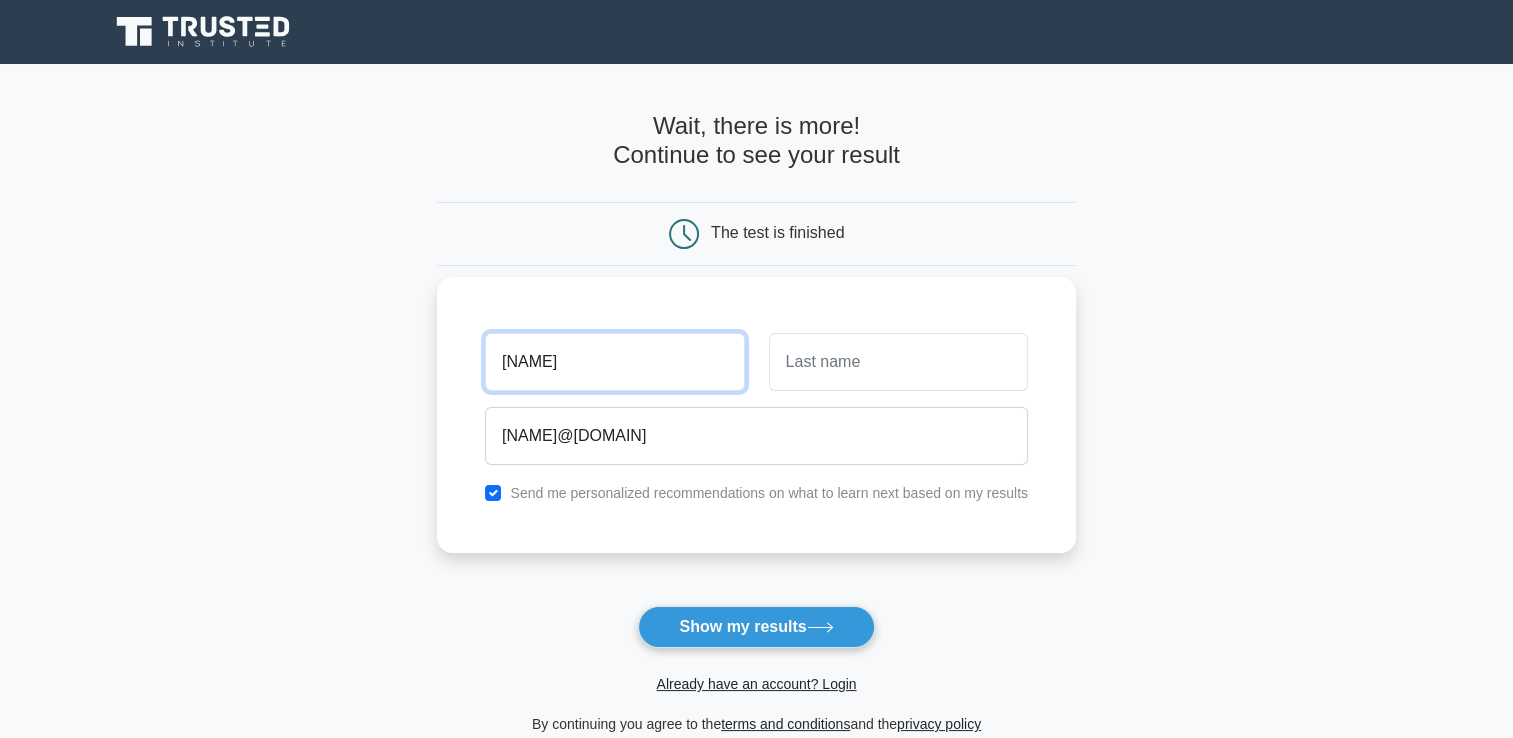type on "AYODELE" 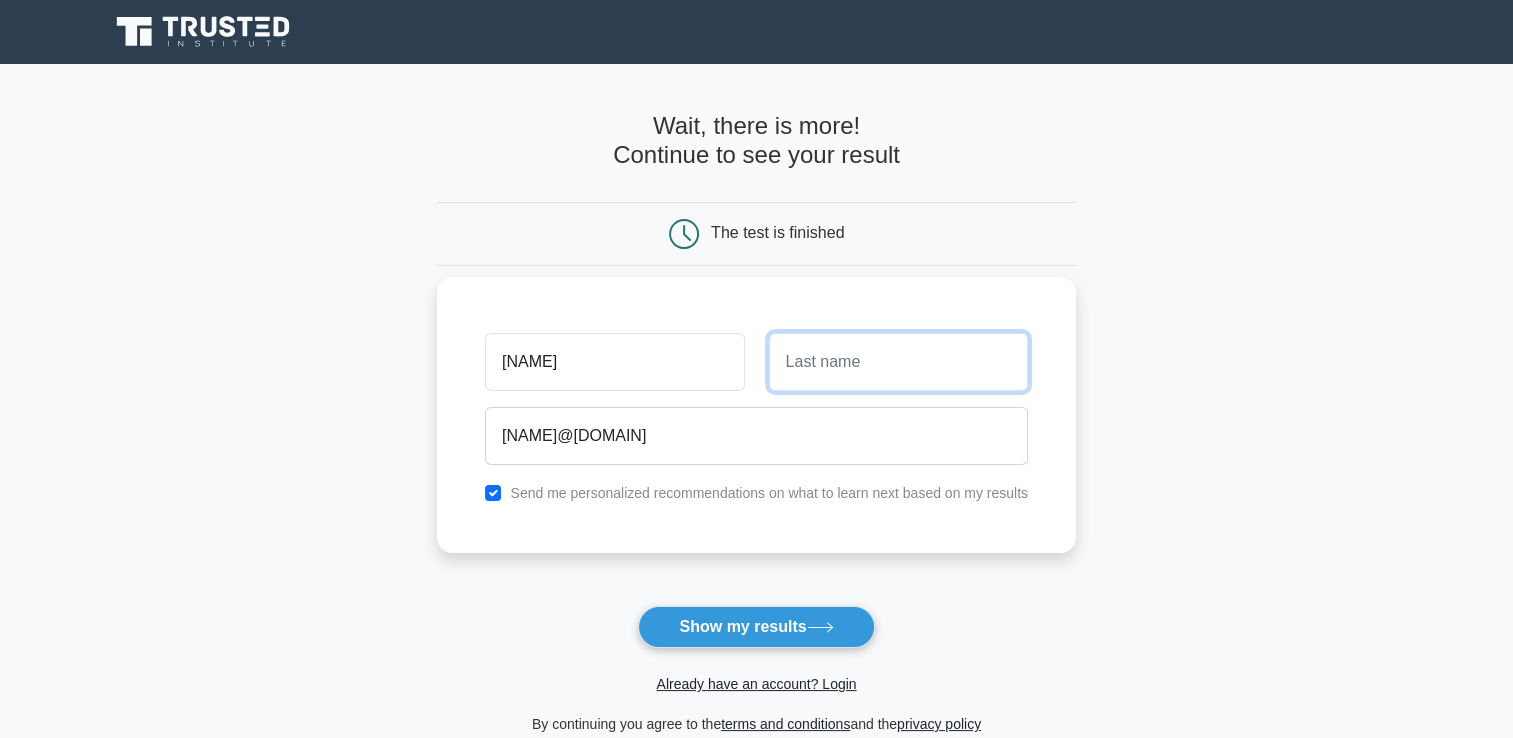 click at bounding box center (898, 362) 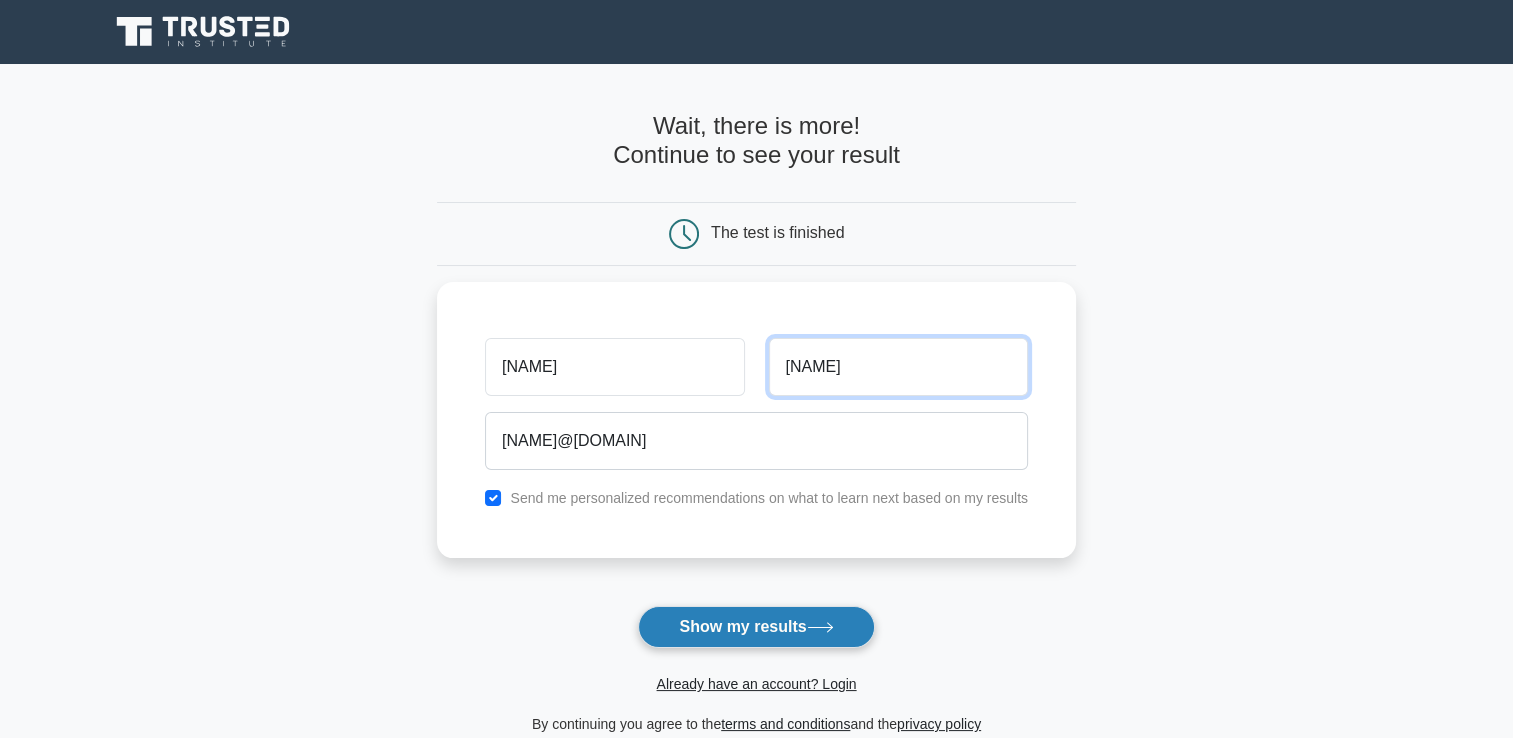 type on "BOLUWATIFE" 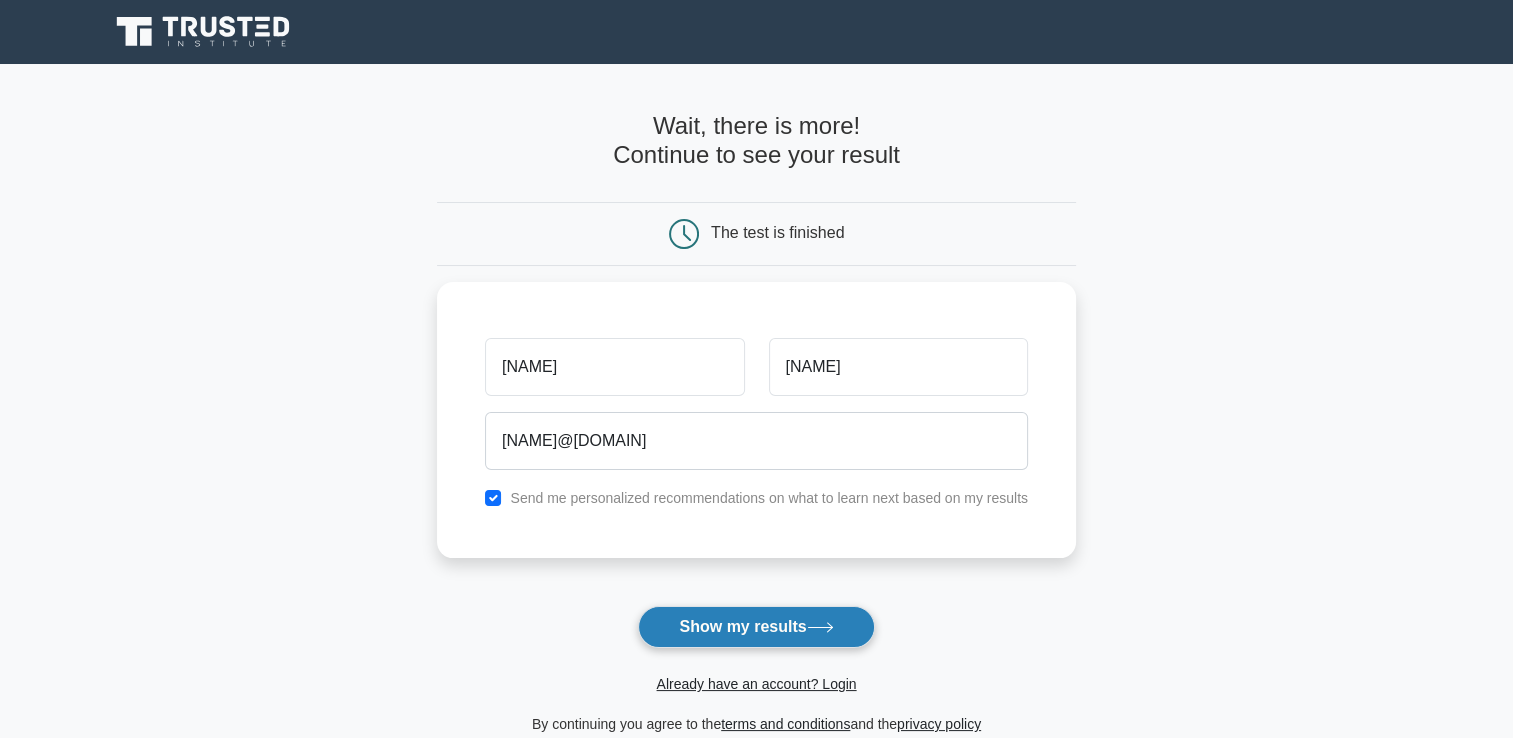 click on "Show my results" at bounding box center (756, 627) 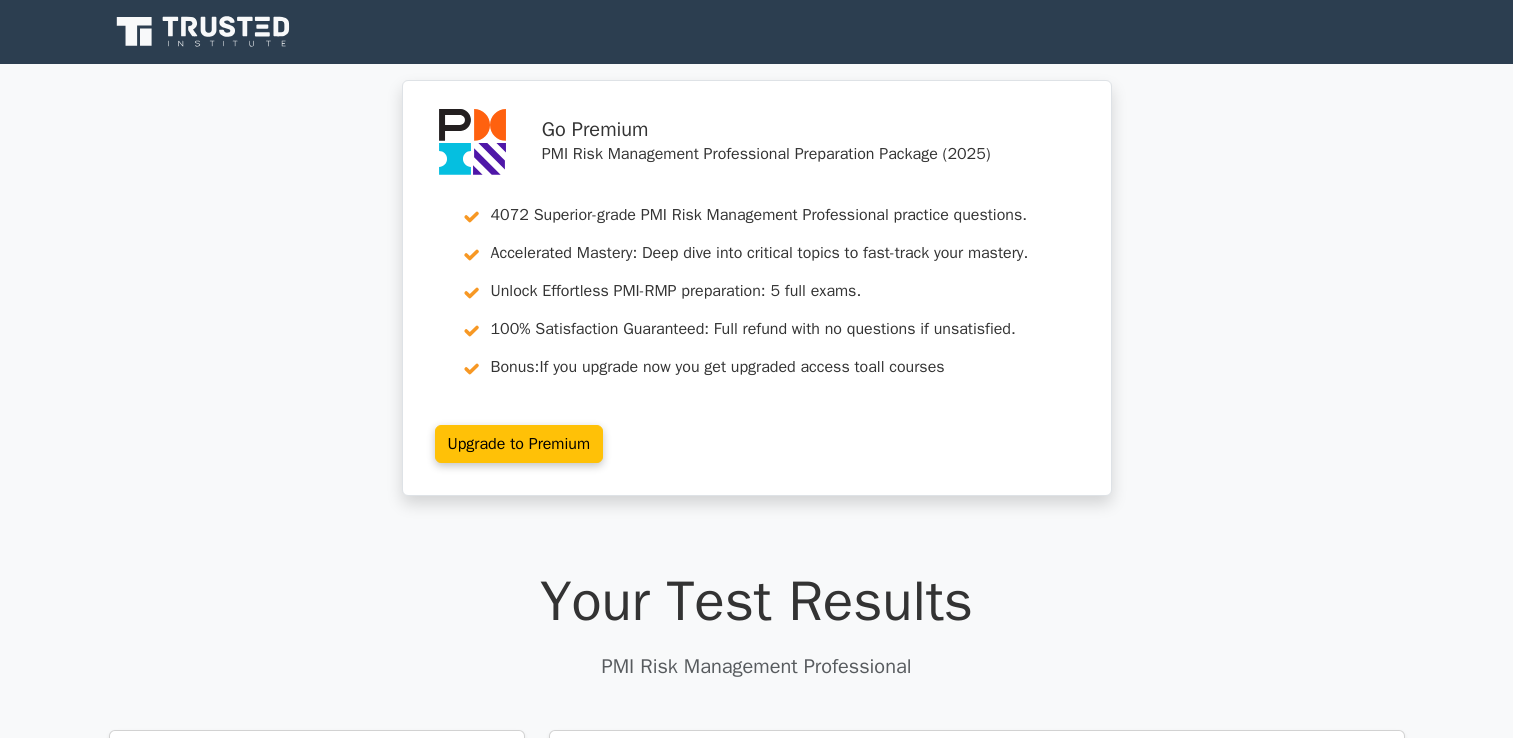 scroll, scrollTop: 0, scrollLeft: 0, axis: both 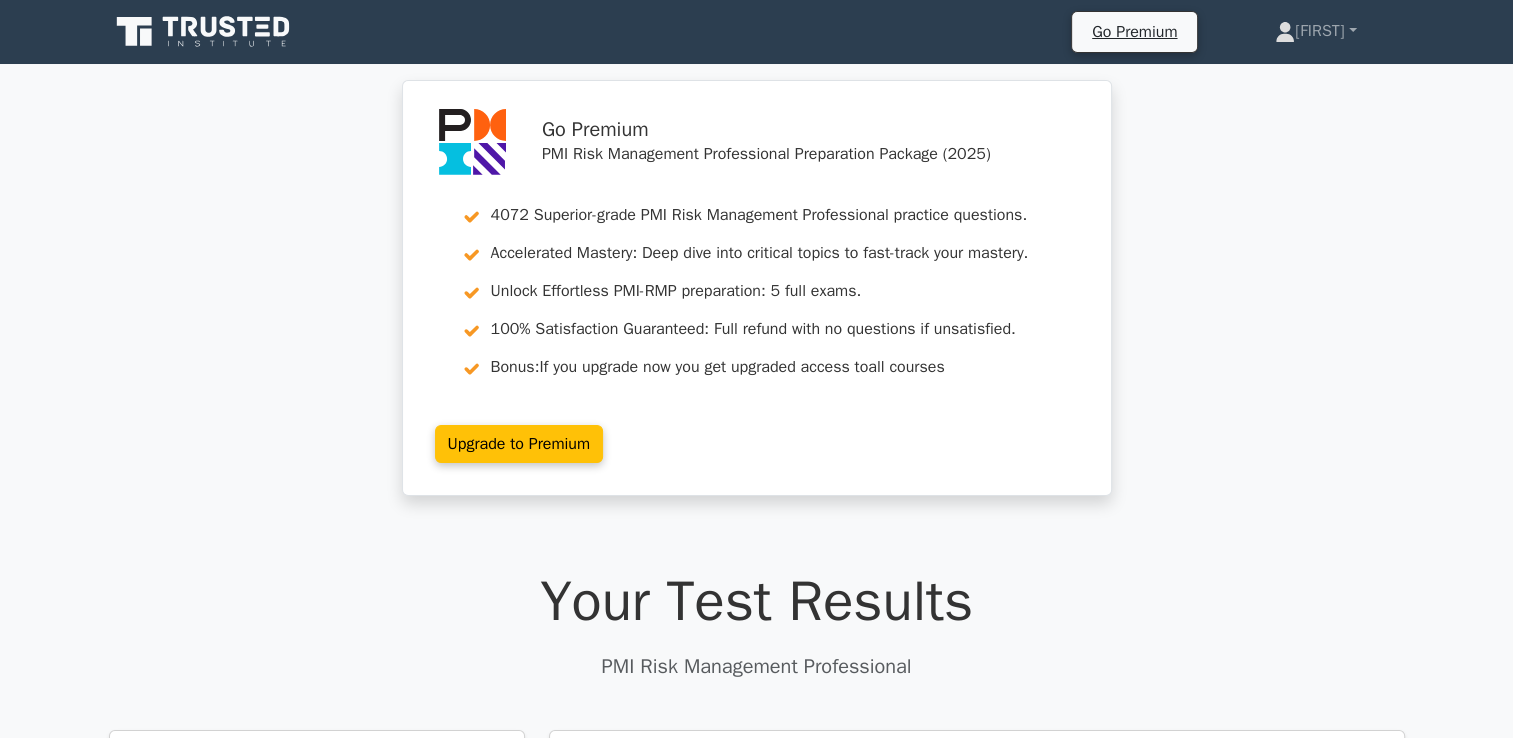 click on "Go Premium
PMI Risk Management Professional Preparation Package (2025)
4072 Superior-grade  PMI Risk Management Professional practice questions.
Accelerated Mastery: Deep dive into critical topics to fast-track your mastery.
Unlock Effortless PMI-RMP preparation: 5 full exams.
100% Satisfaction Guaranteed: Full refund with no questions if unsatisfied.
Bonus:  If you upgrade now you get upgraded access to  all courses" at bounding box center [756, 300] 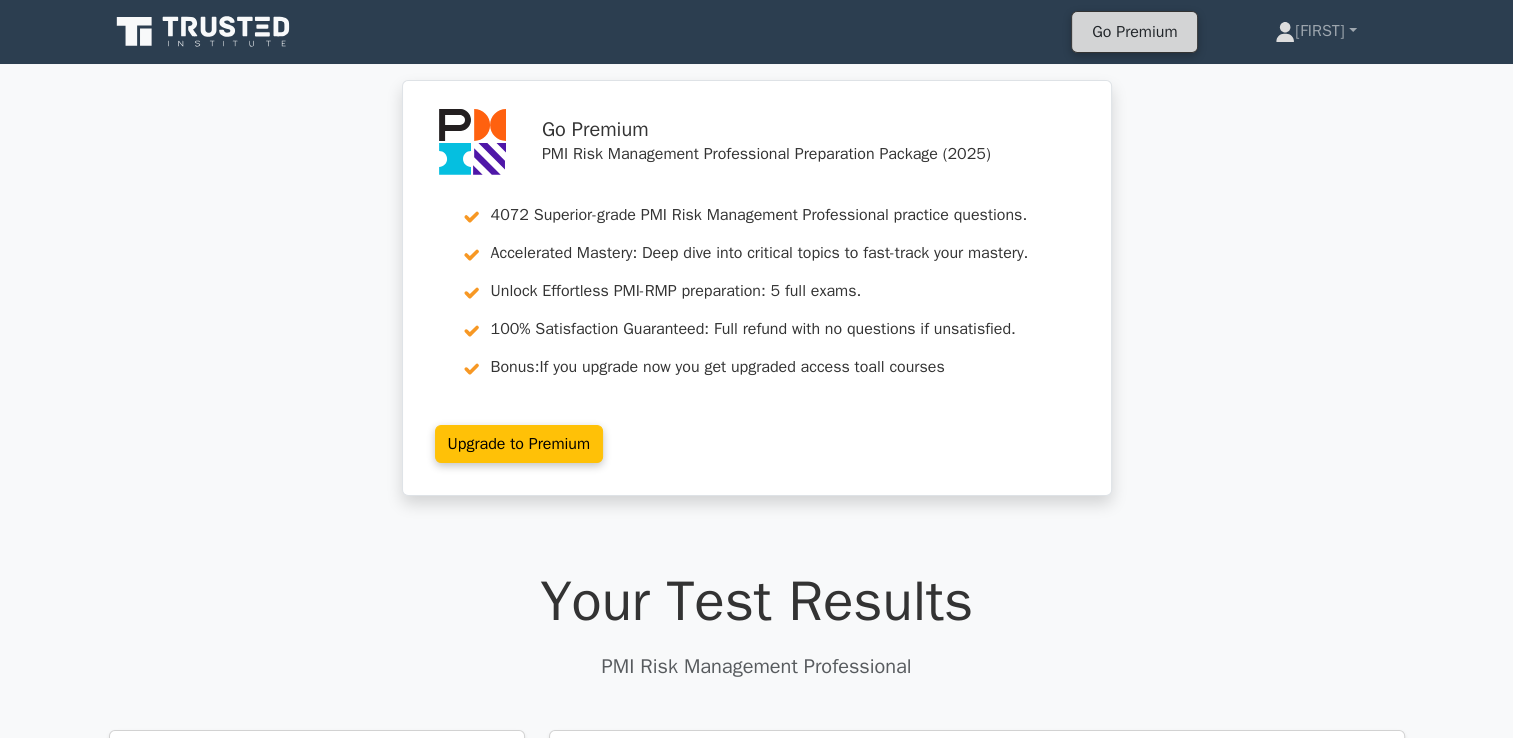 drag, startPoint x: 688, startPoint y: 1, endPoint x: 1122, endPoint y: 38, distance: 435.57434 